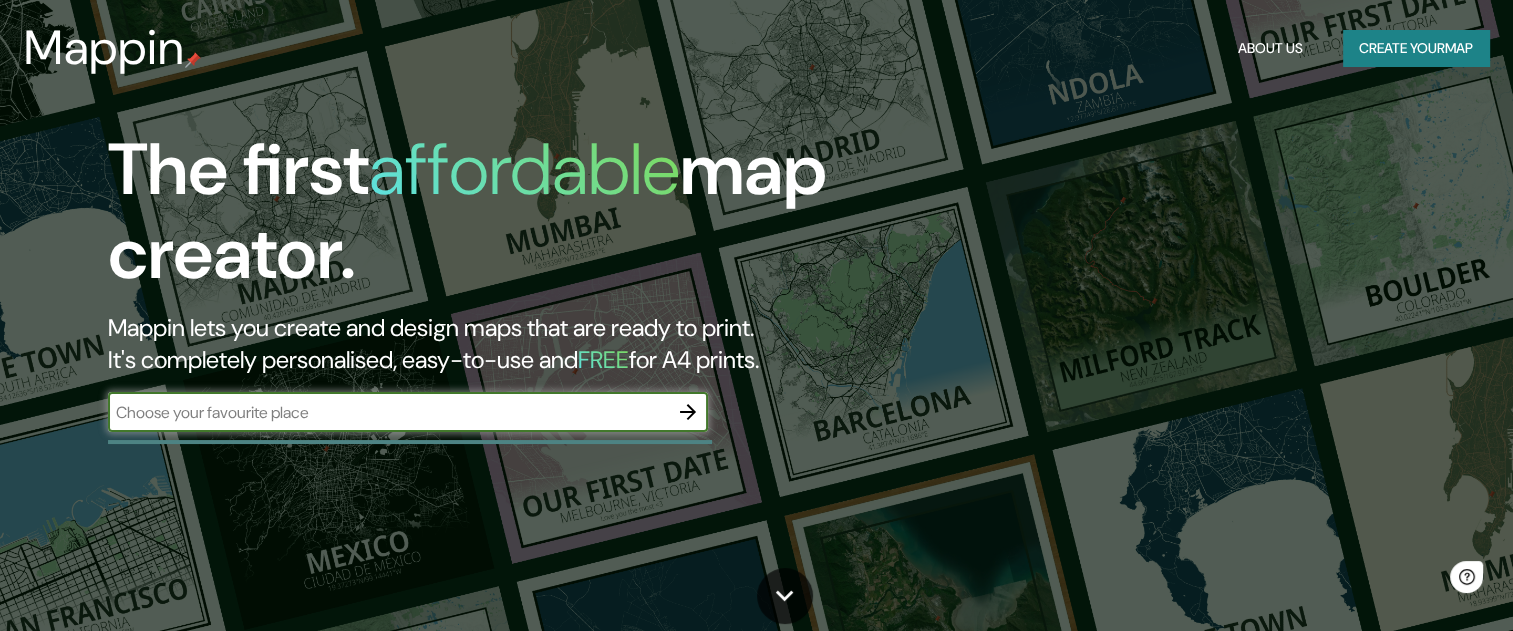 scroll, scrollTop: 0, scrollLeft: 0, axis: both 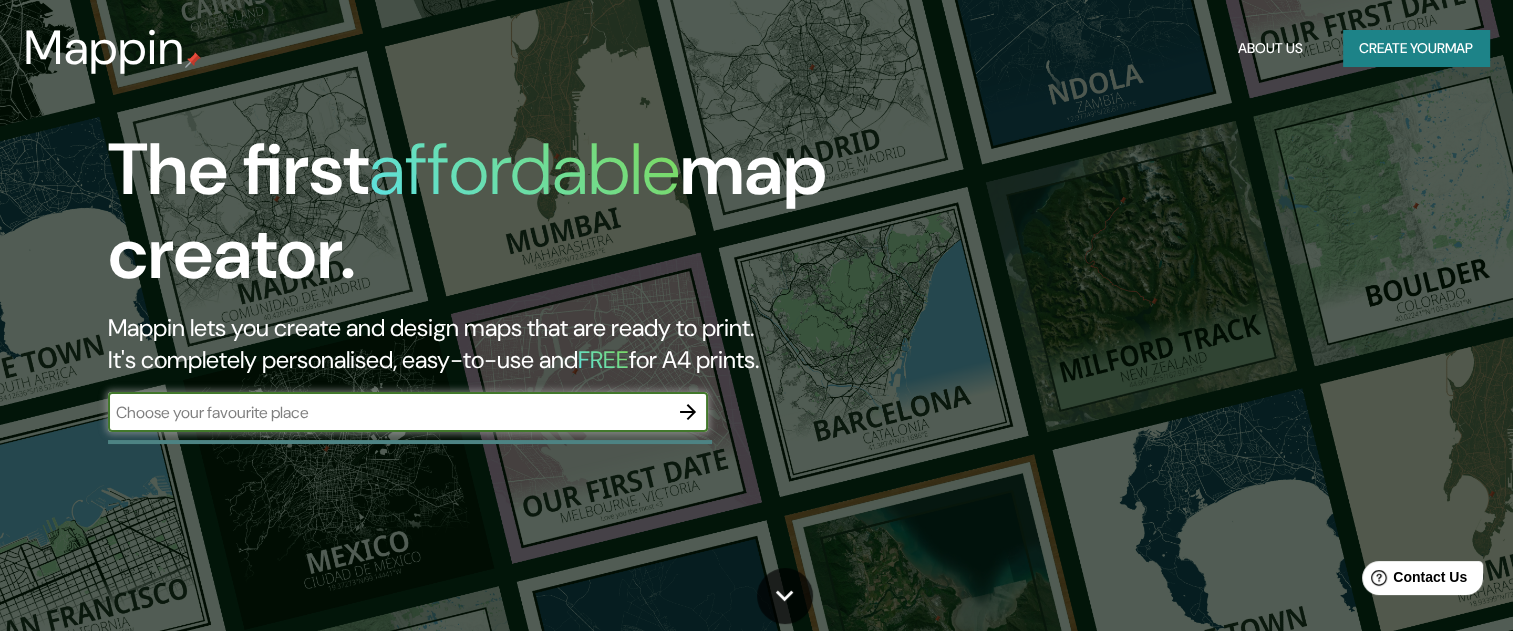 click on "​" at bounding box center (408, 412) 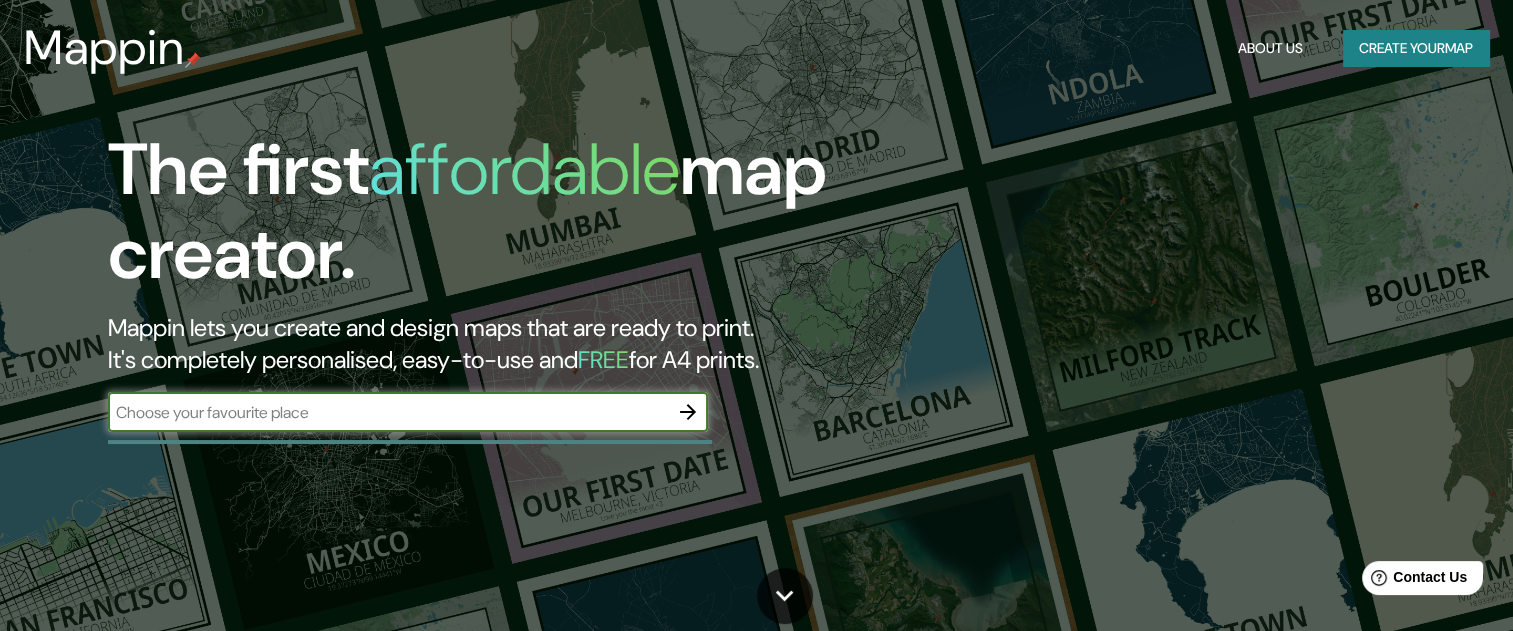click 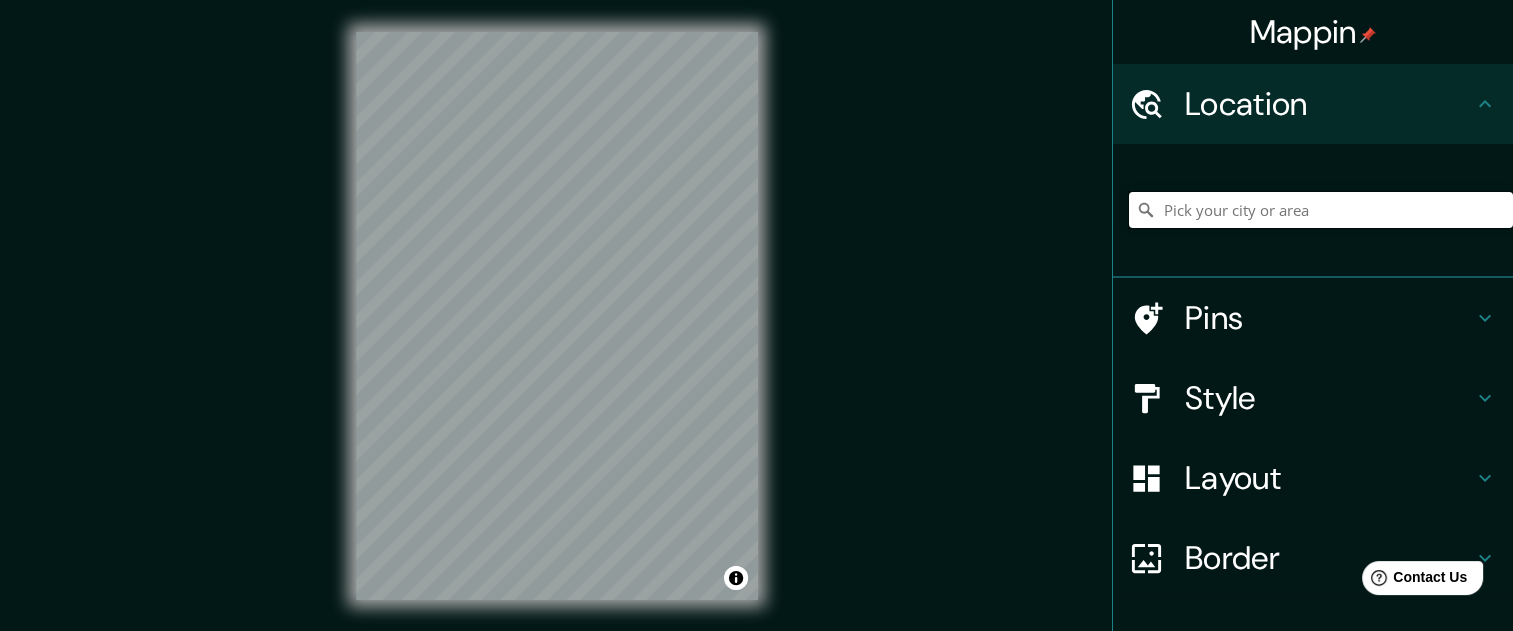 drag, startPoint x: 1191, startPoint y: 210, endPoint x: 1217, endPoint y: 194, distance: 30.528675 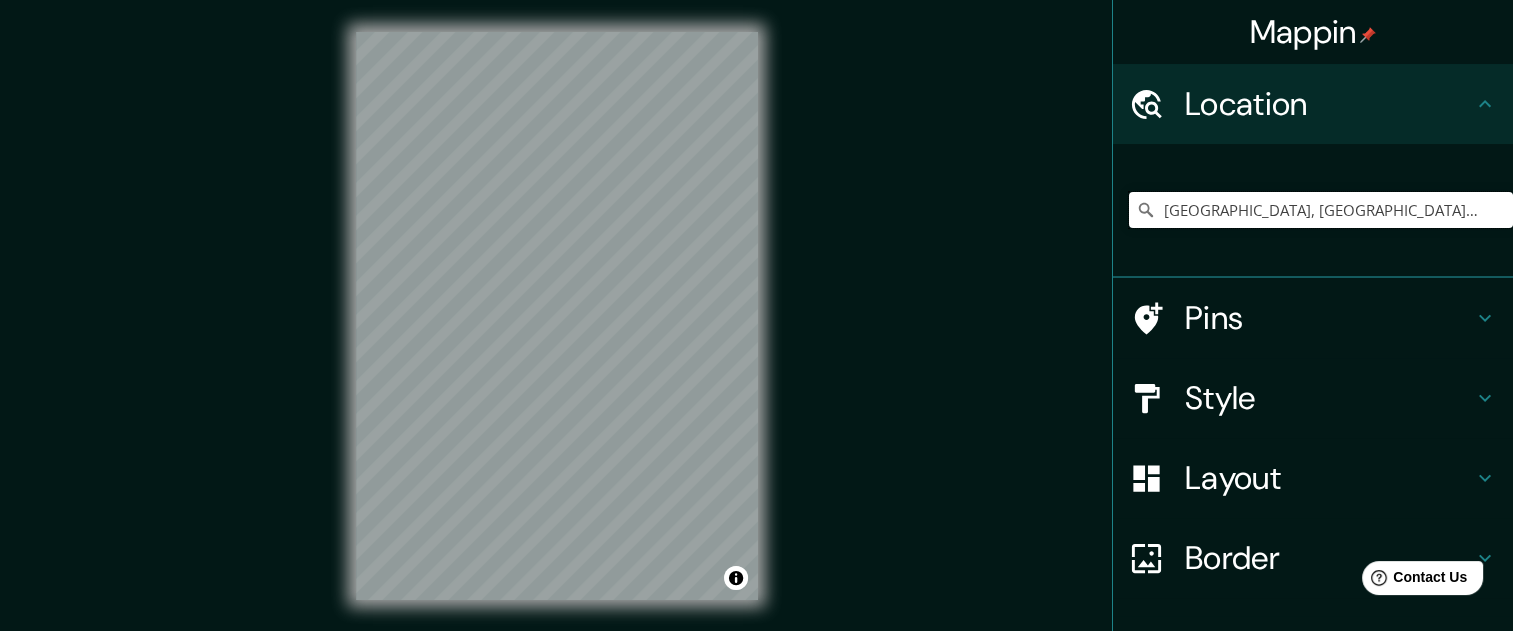 type on "Monterrey, Nuevo León, México" 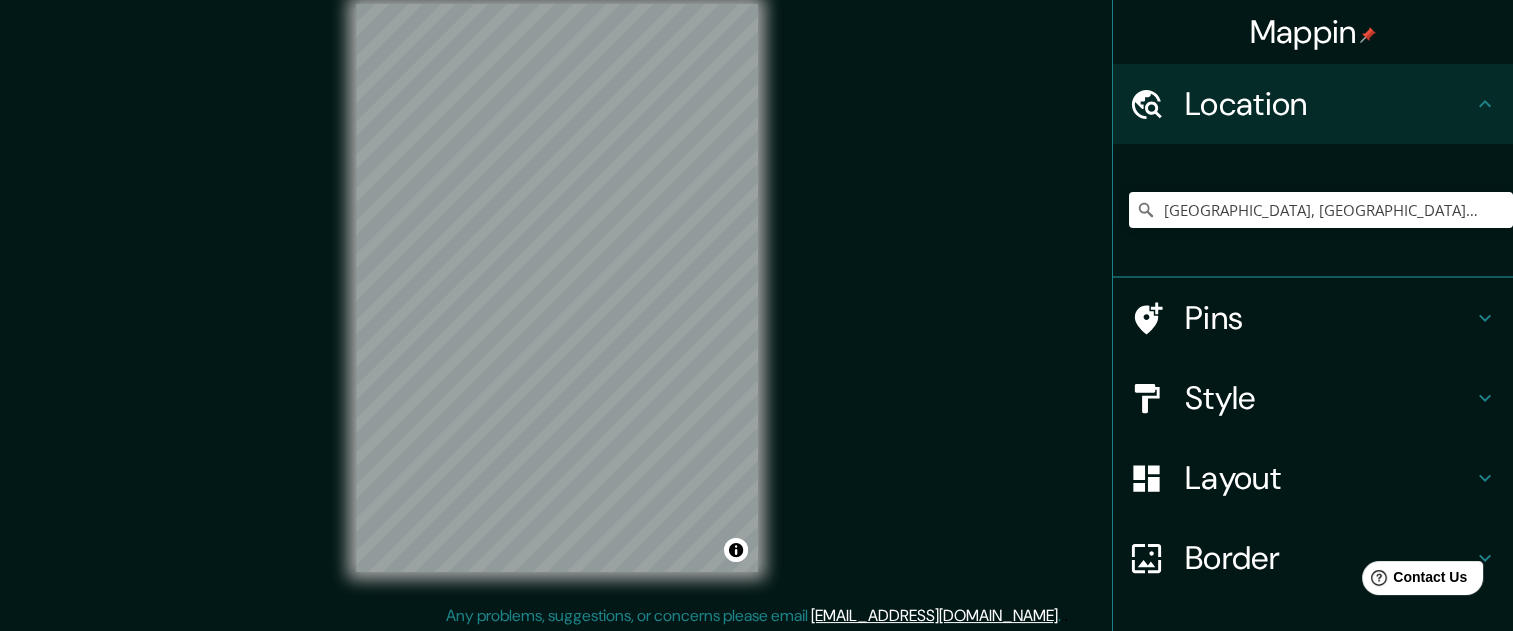scroll, scrollTop: 32, scrollLeft: 0, axis: vertical 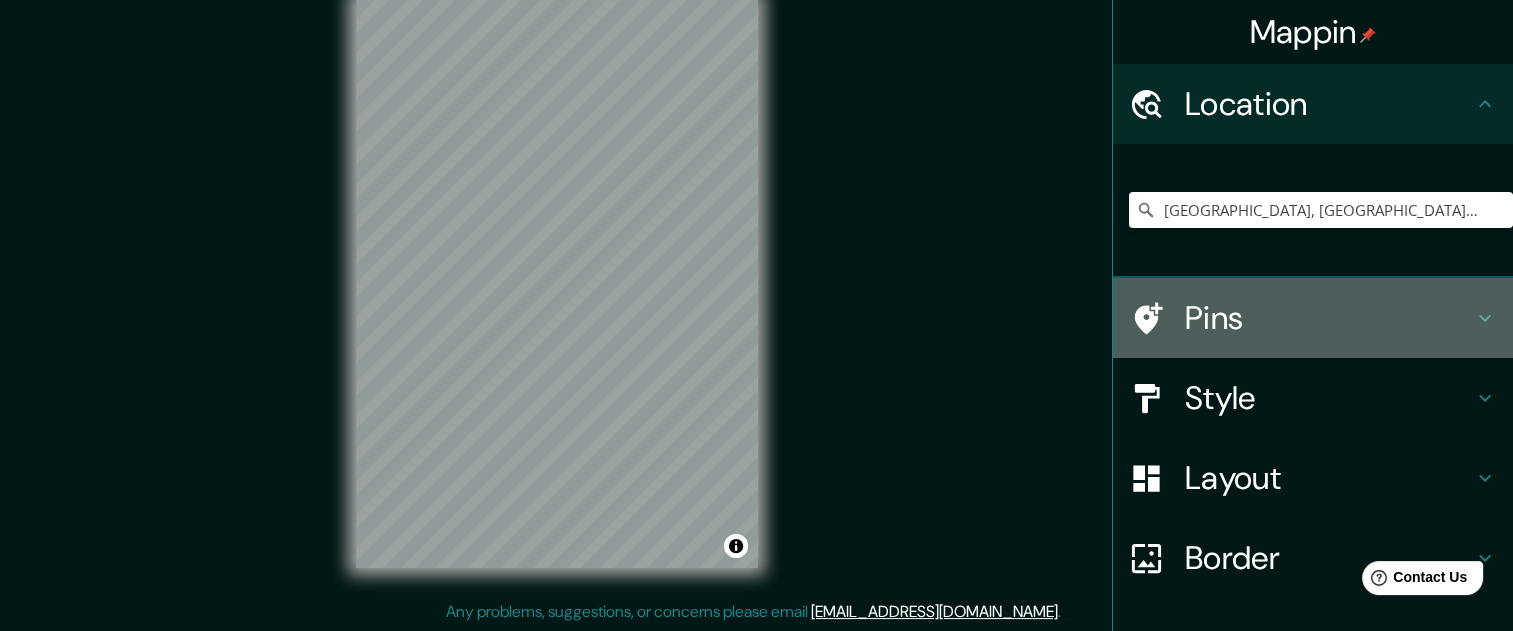 click 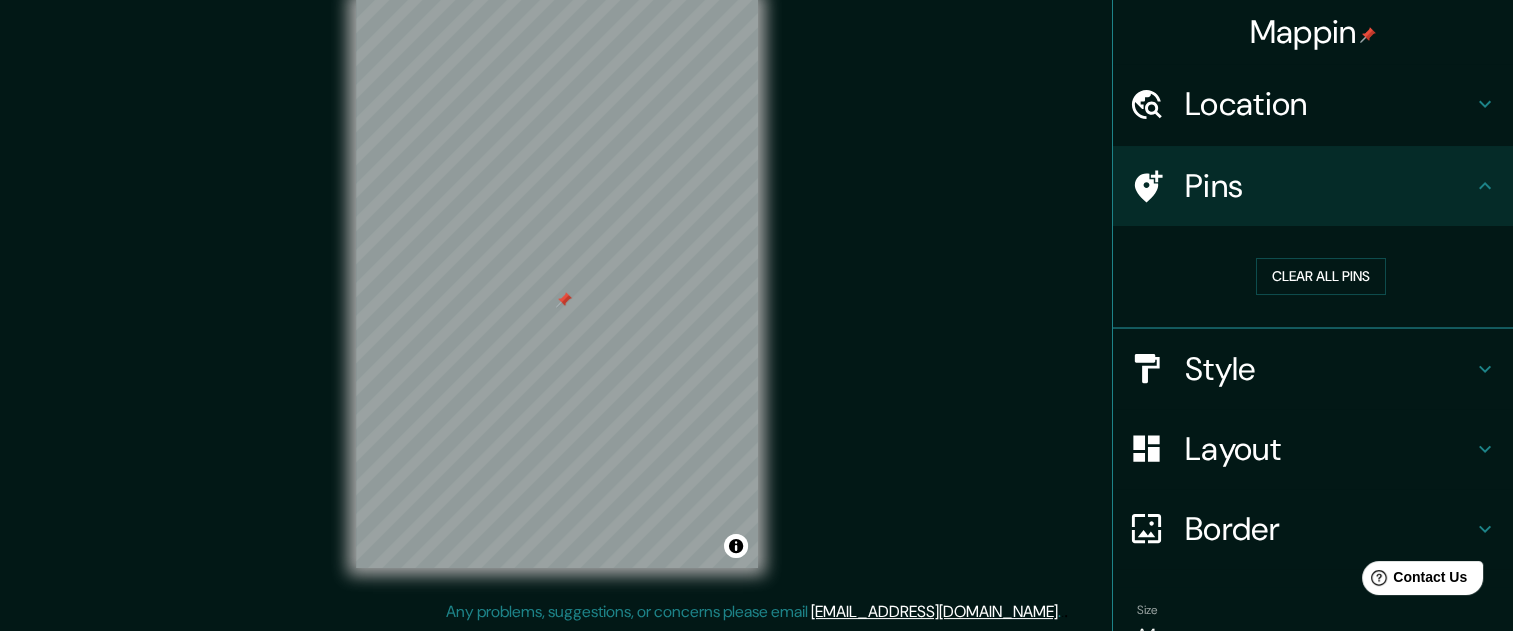 click on "Style" at bounding box center [1329, 369] 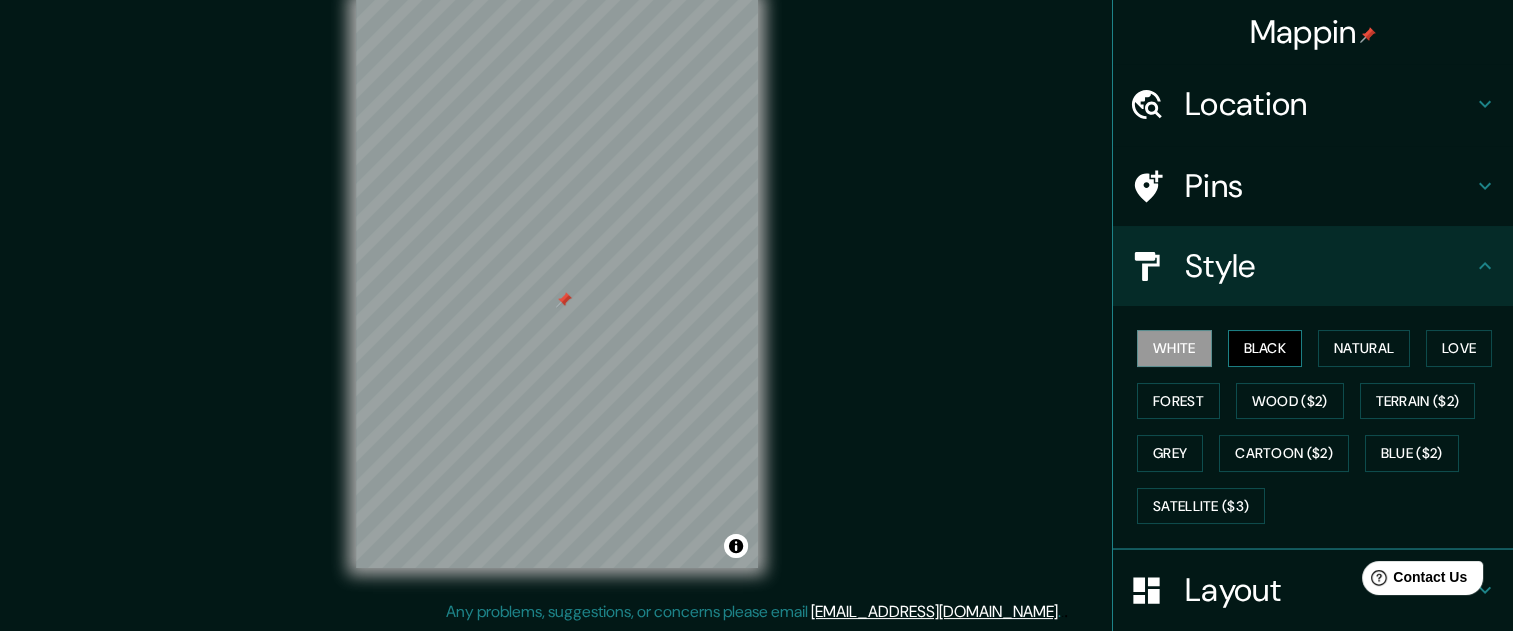 click on "Black" at bounding box center [1265, 348] 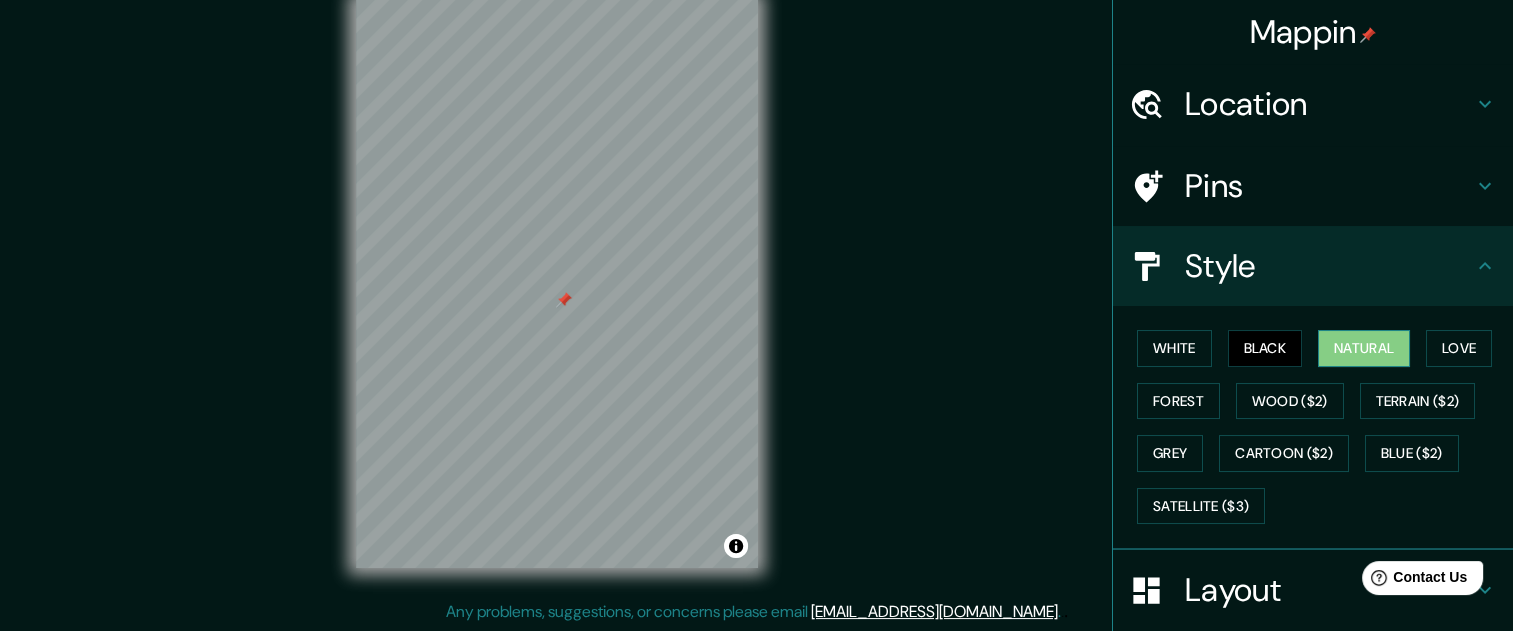 click on "Natural" at bounding box center (1364, 348) 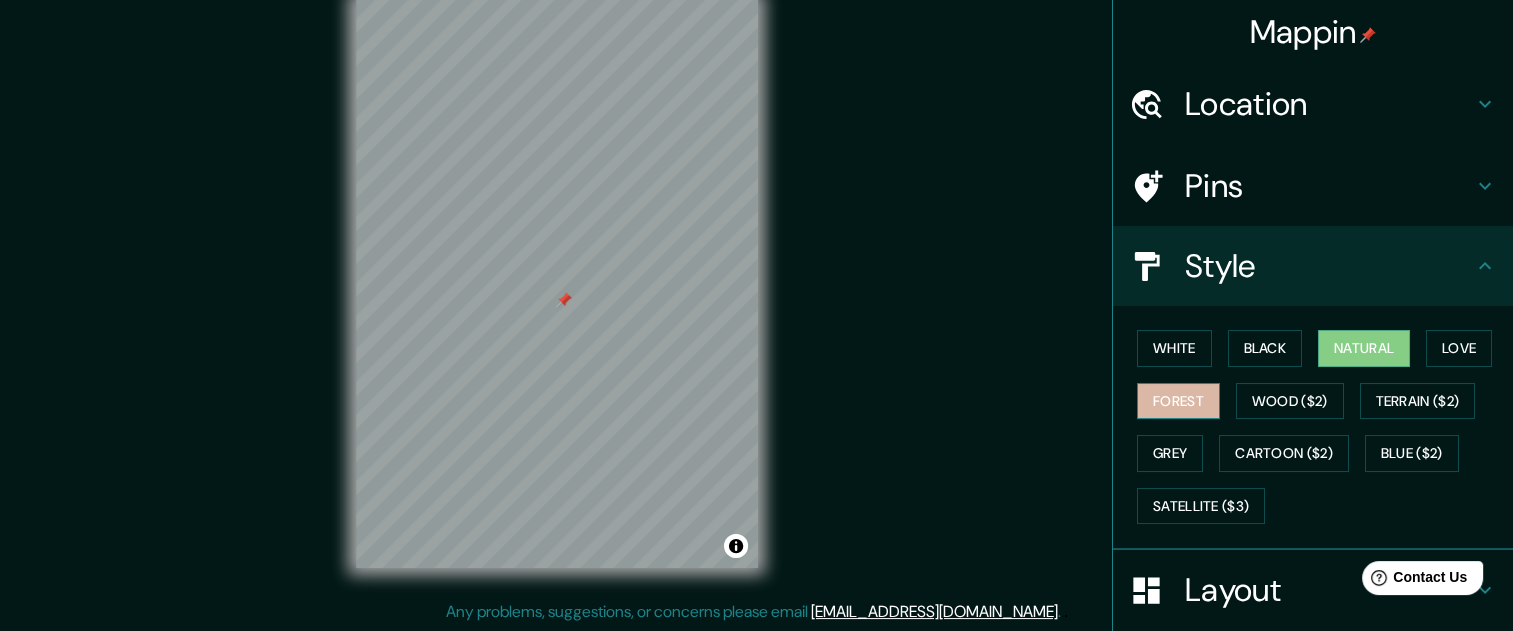 click on "Forest" at bounding box center [1178, 401] 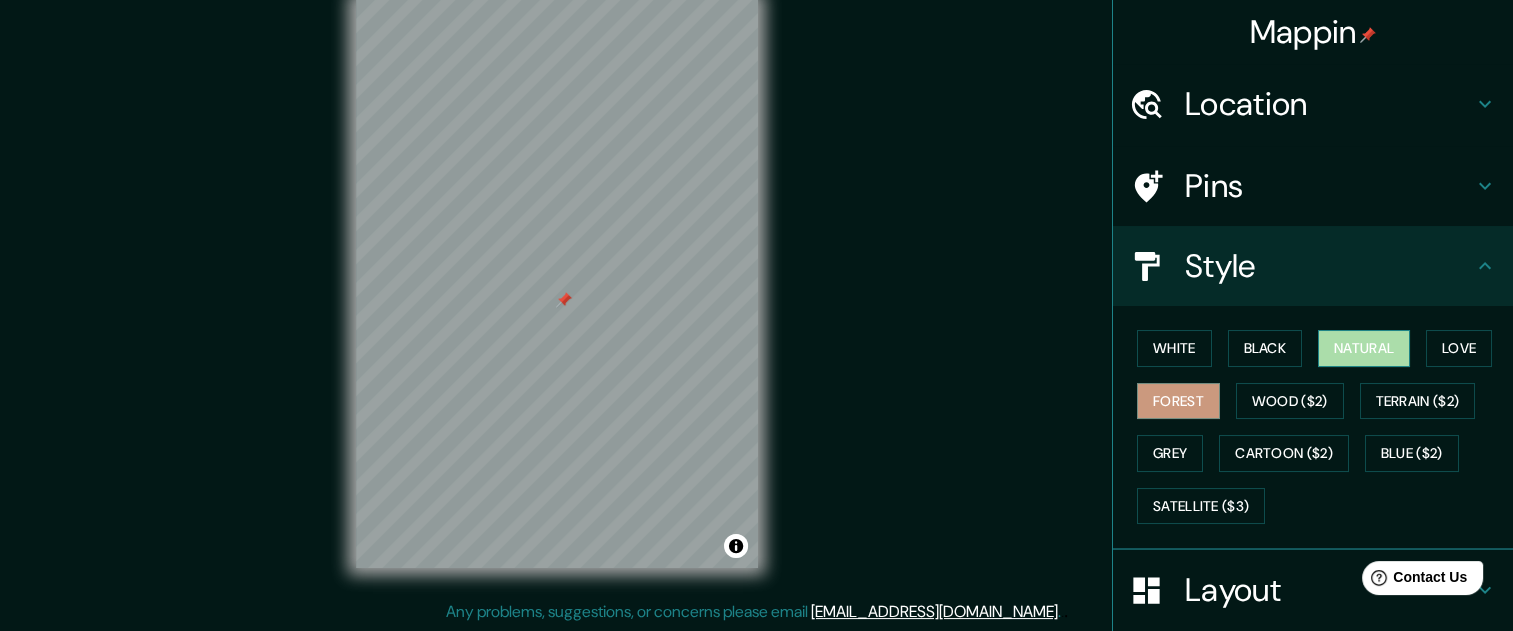 click on "Natural" at bounding box center (1364, 348) 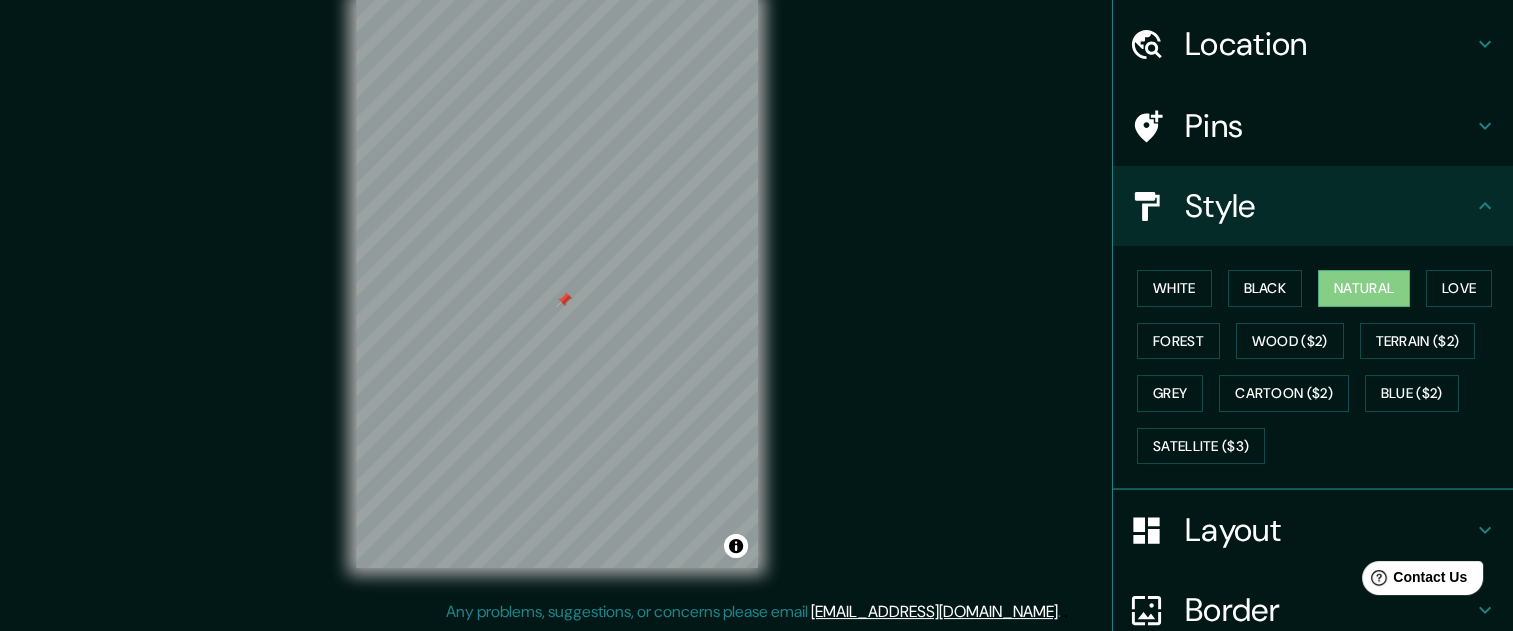 scroll, scrollTop: 242, scrollLeft: 0, axis: vertical 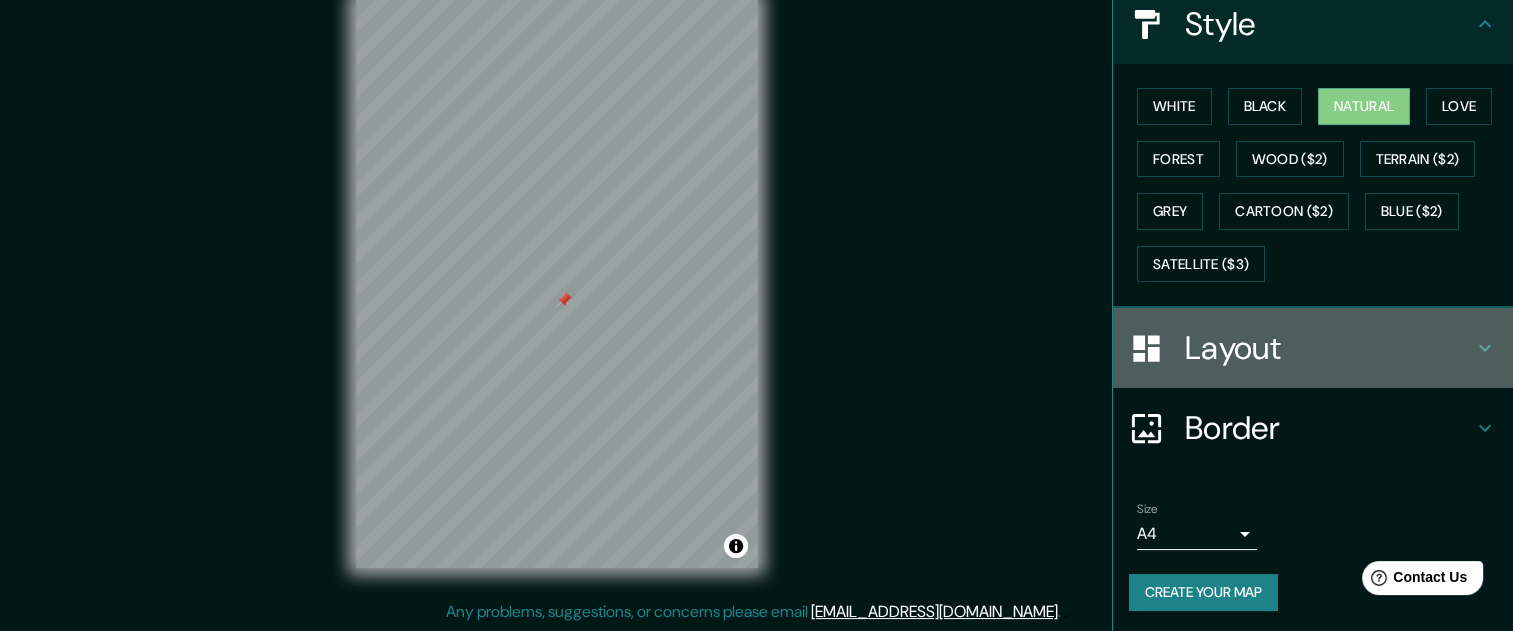 click on "Layout" at bounding box center (1329, 348) 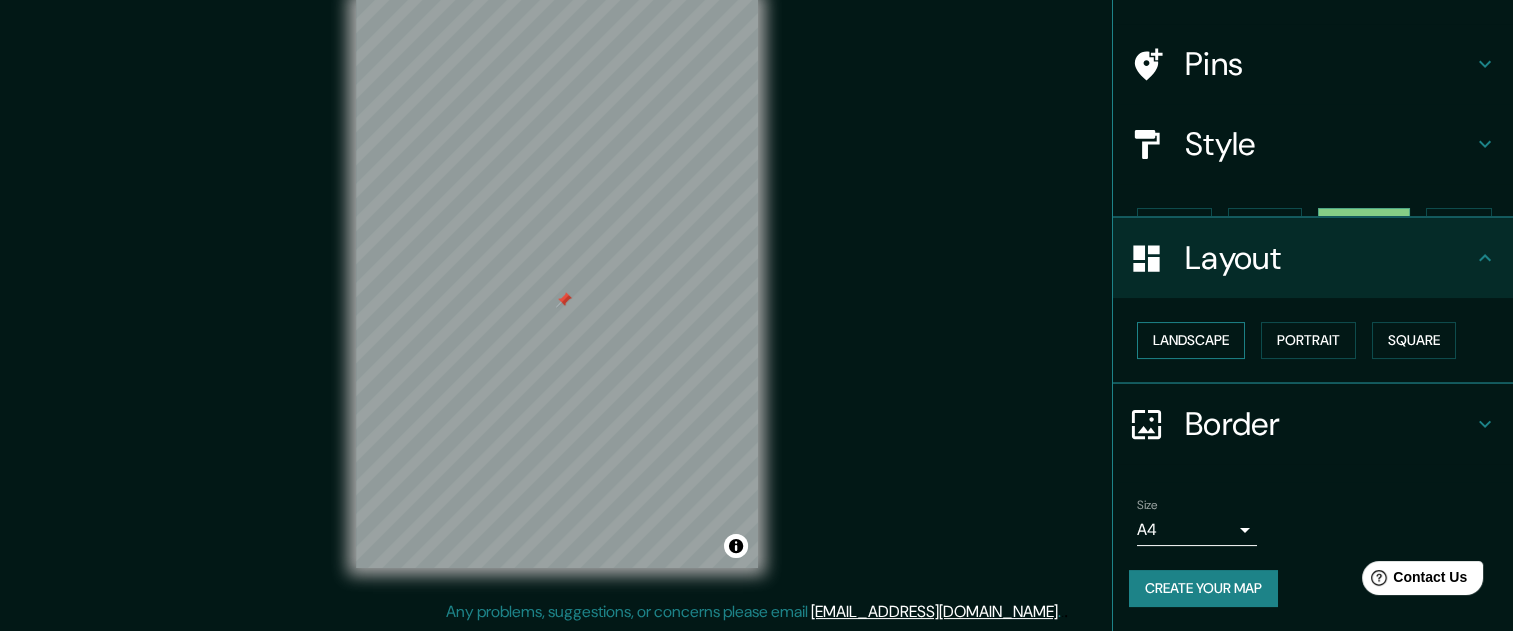 scroll, scrollTop: 86, scrollLeft: 0, axis: vertical 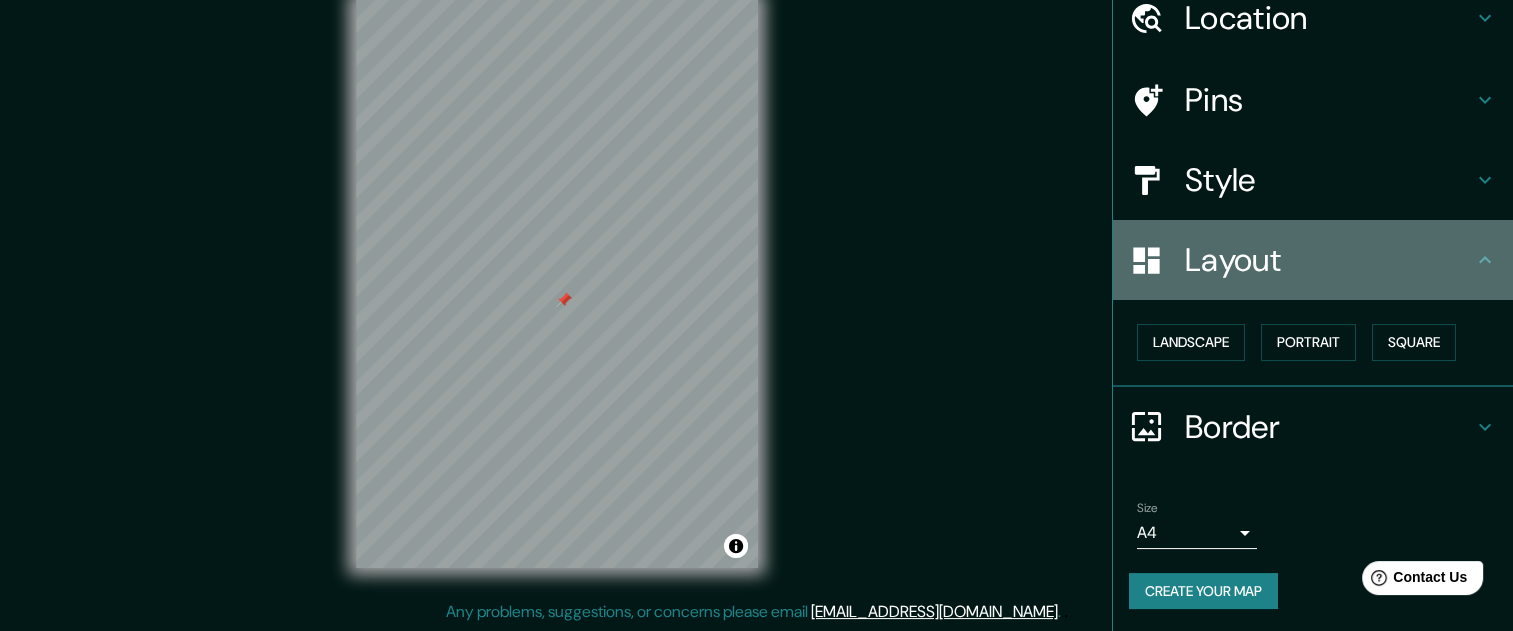 click on "Layout" at bounding box center [1329, 260] 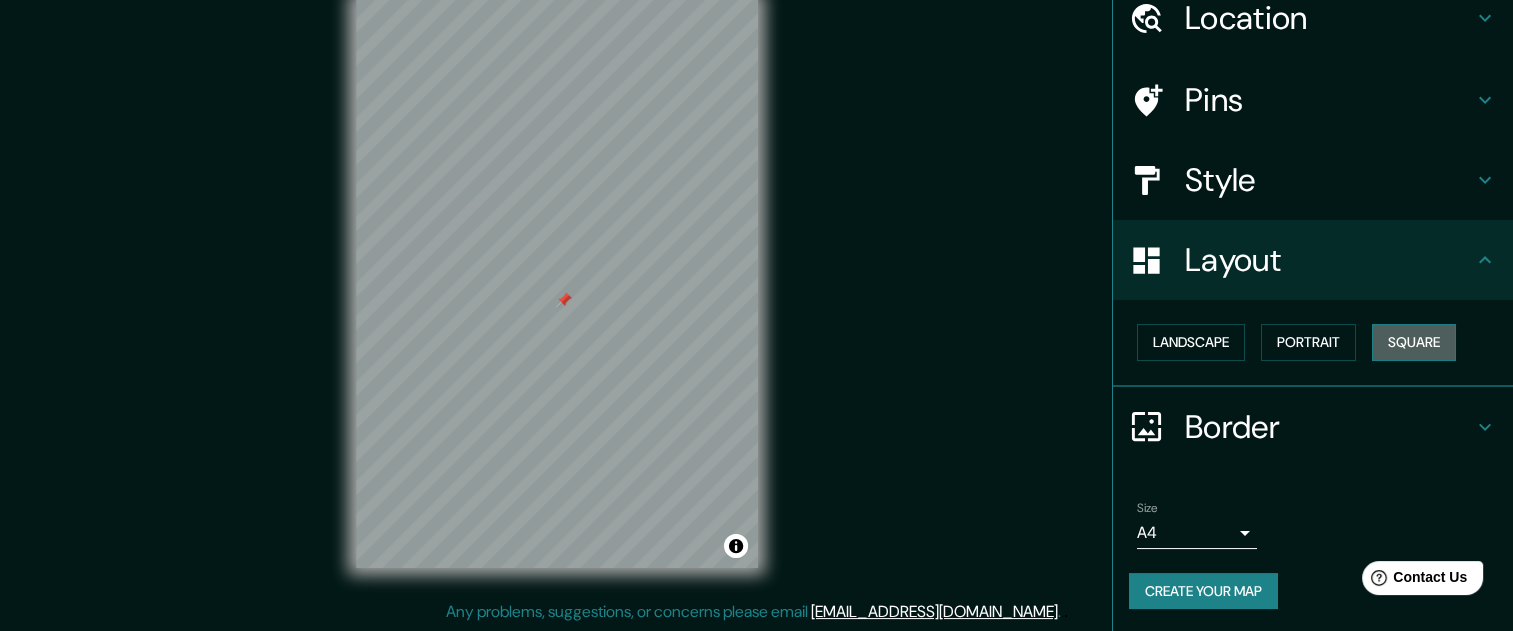 click on "Square" at bounding box center [1414, 342] 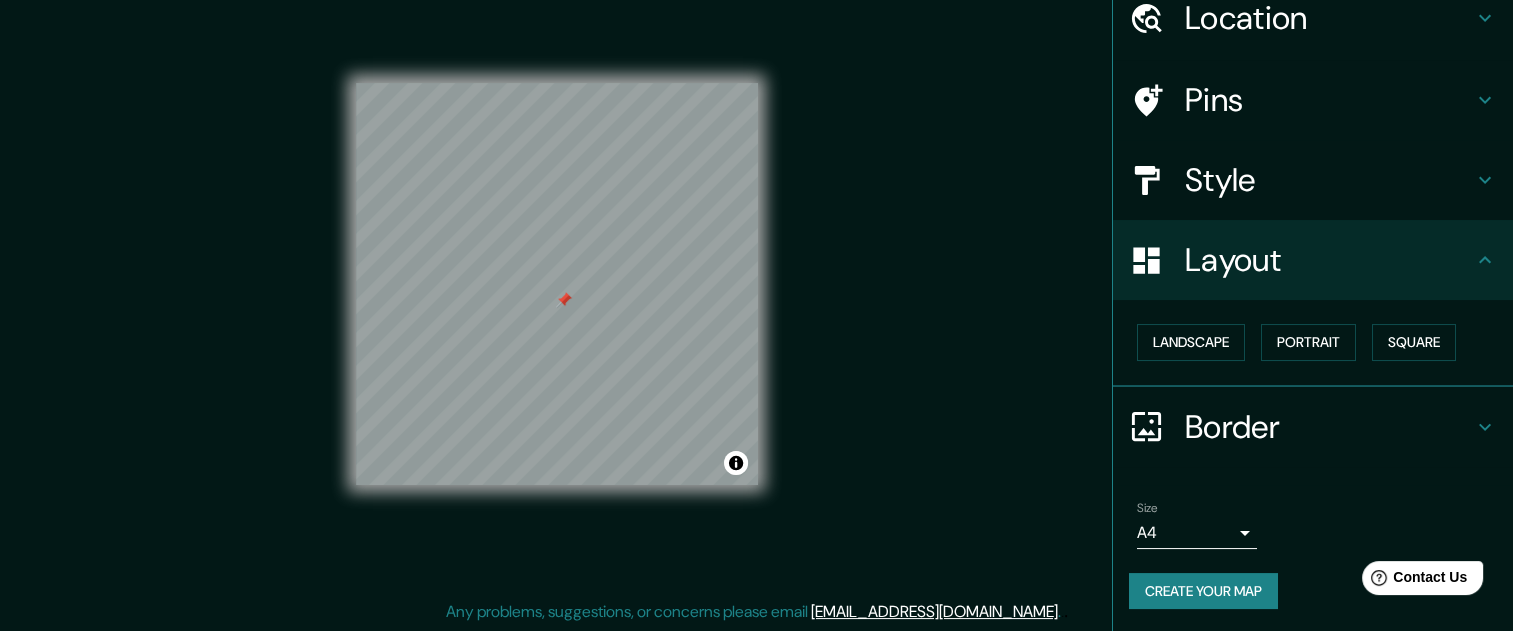 click on "Create your map" at bounding box center [1203, 591] 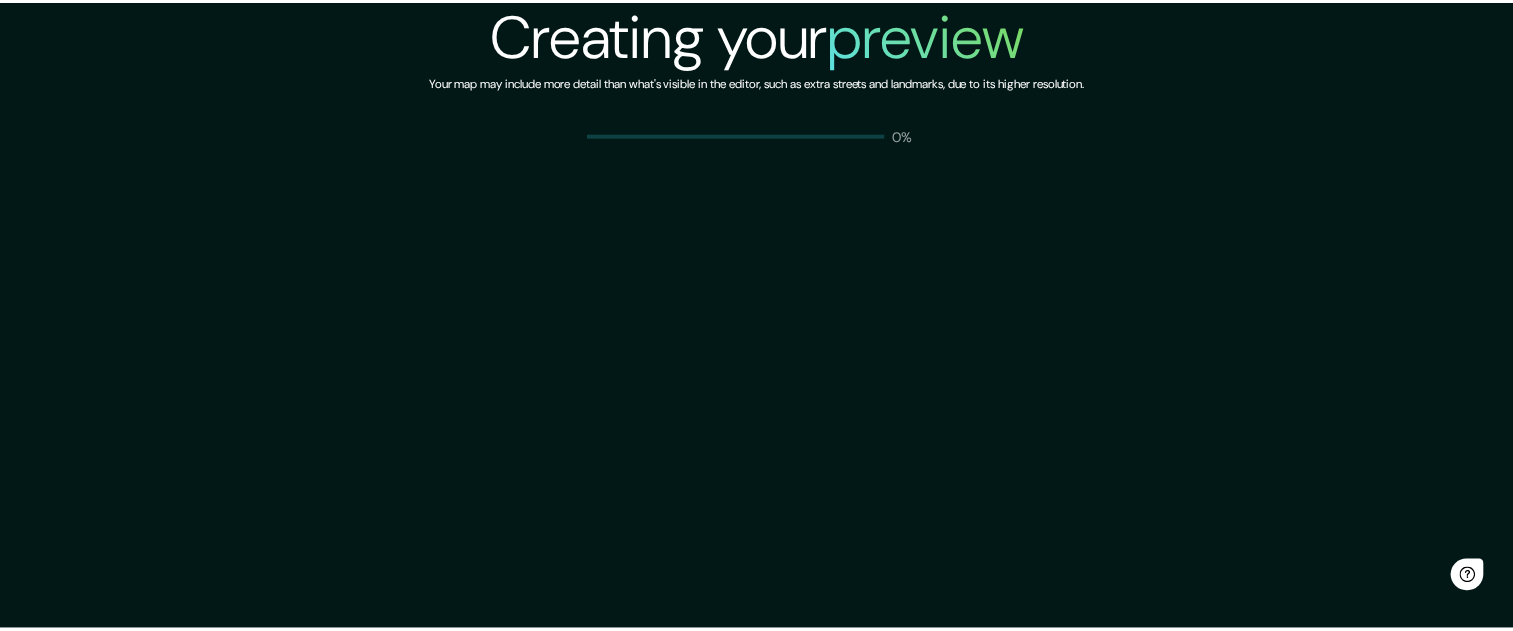 scroll, scrollTop: 0, scrollLeft: 0, axis: both 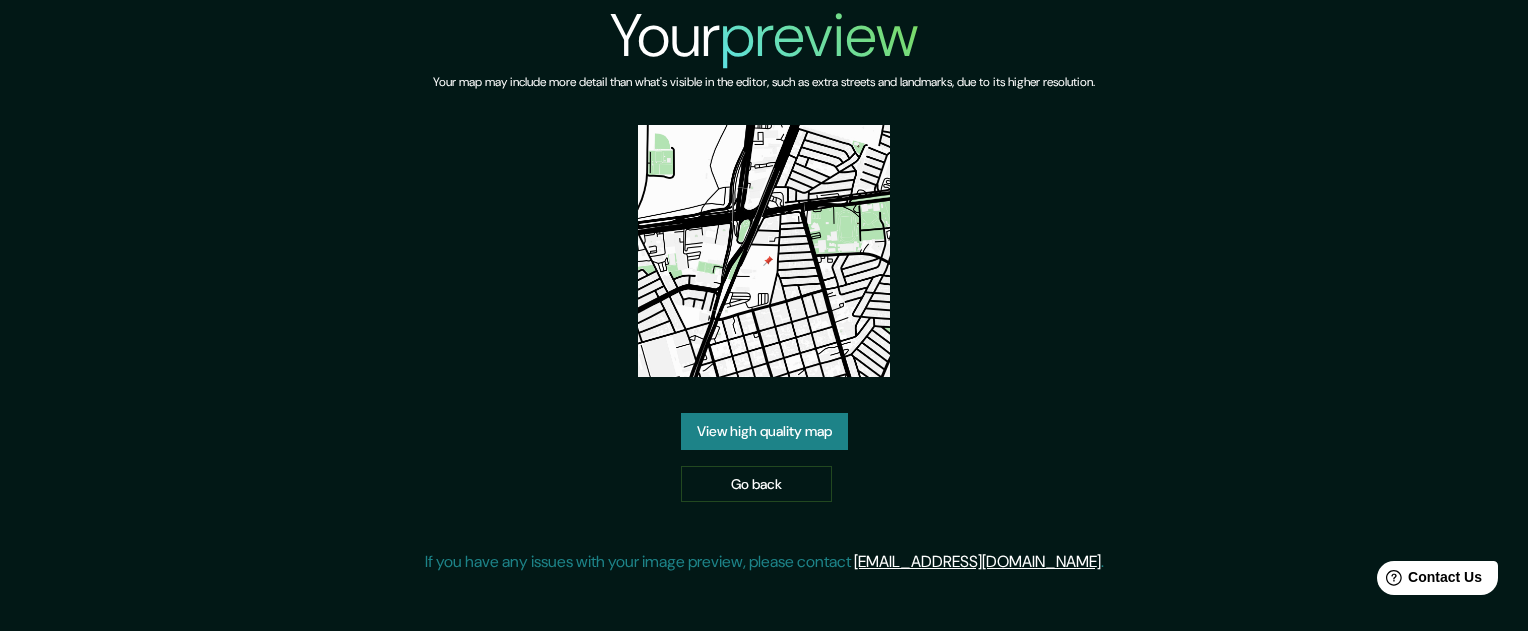 click on "View high quality map" at bounding box center [764, 431] 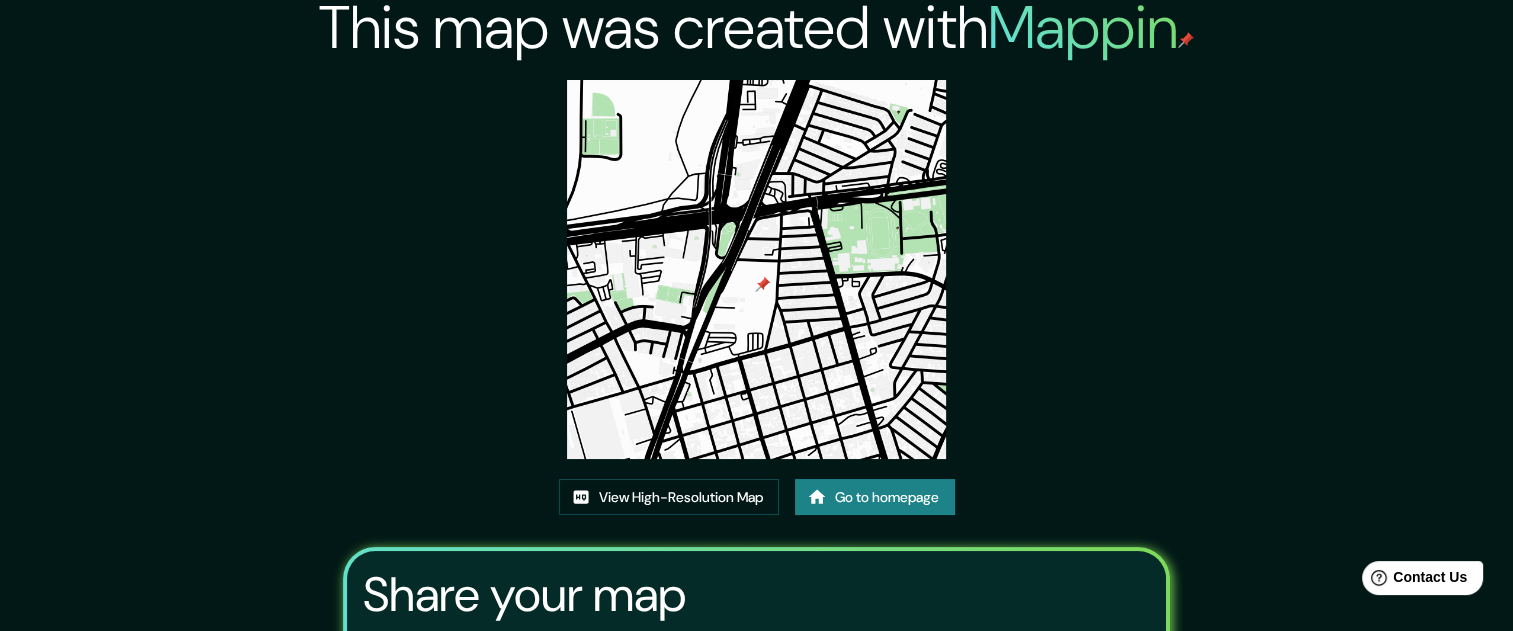 scroll, scrollTop: 0, scrollLeft: 0, axis: both 